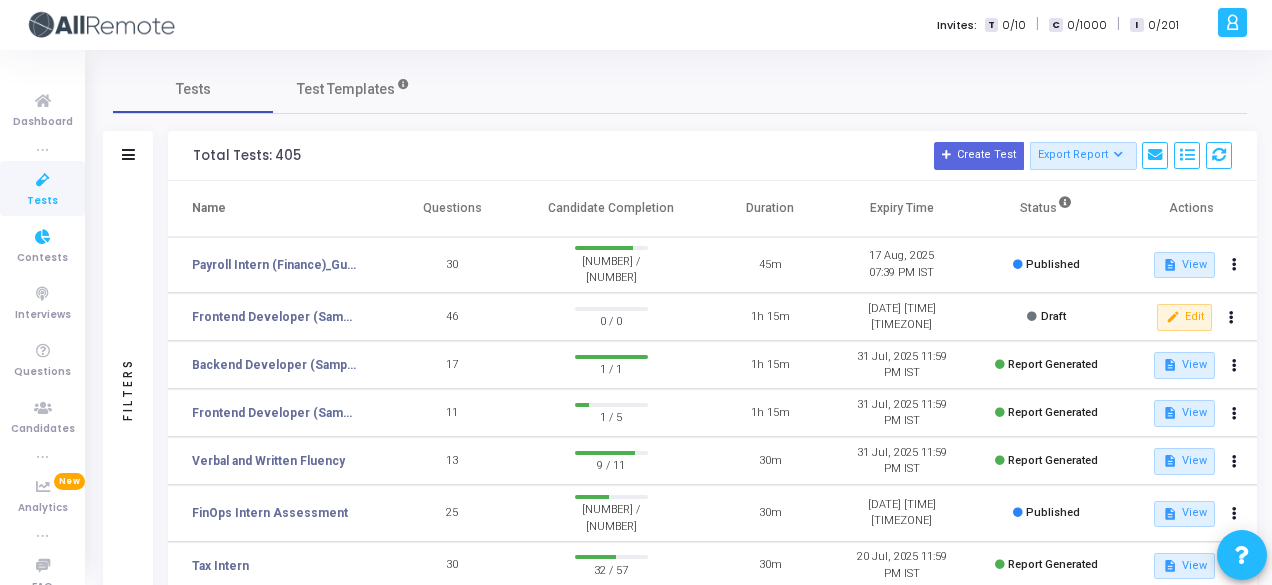 scroll, scrollTop: 0, scrollLeft: 0, axis: both 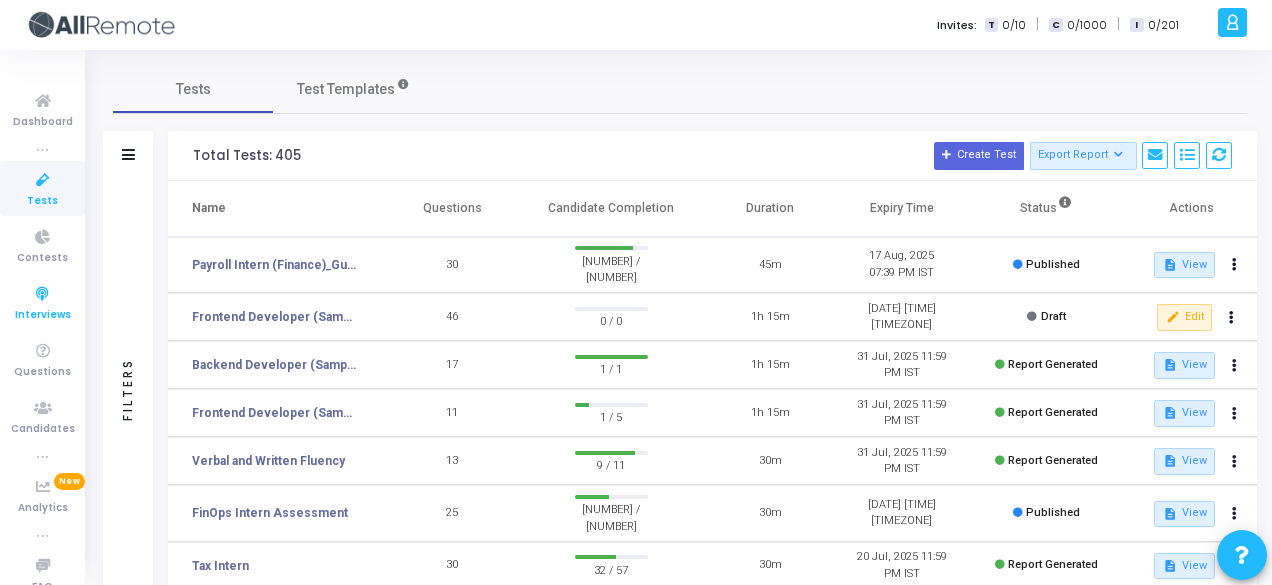 click on "Interviews" at bounding box center (42, 302) 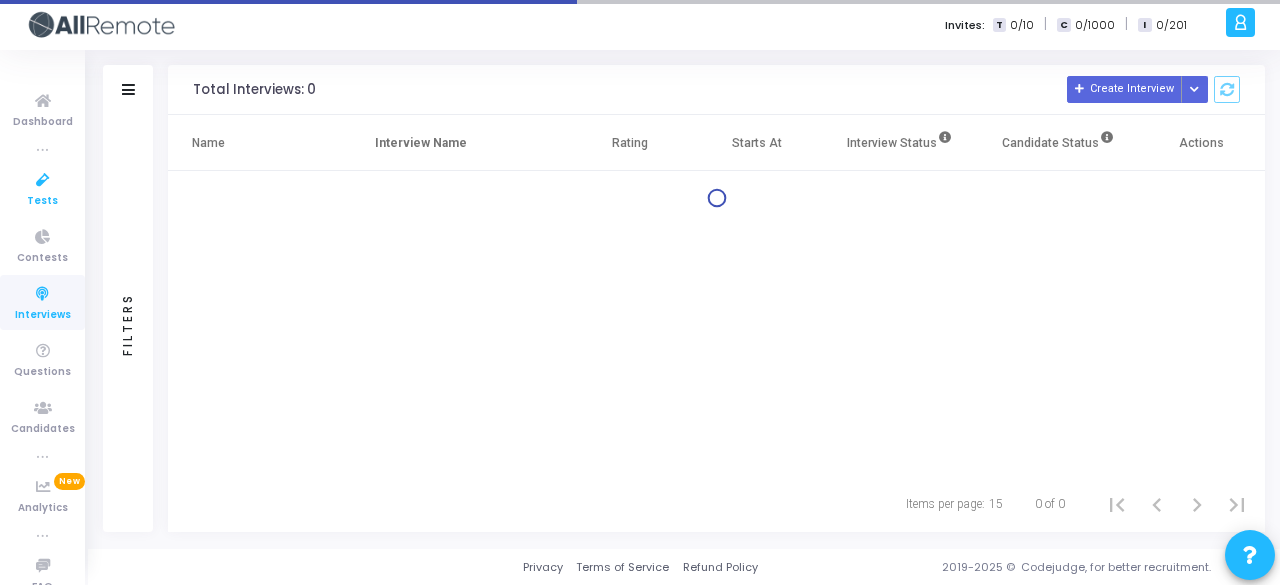 click at bounding box center (43, 180) 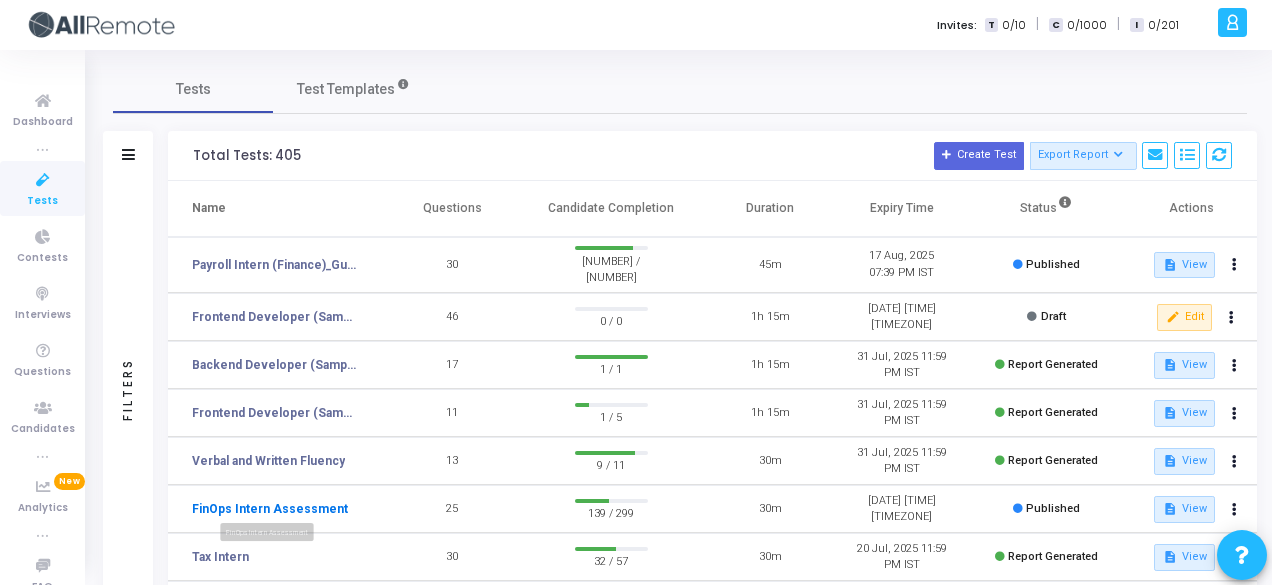 click on "FinOps Intern Assessment" 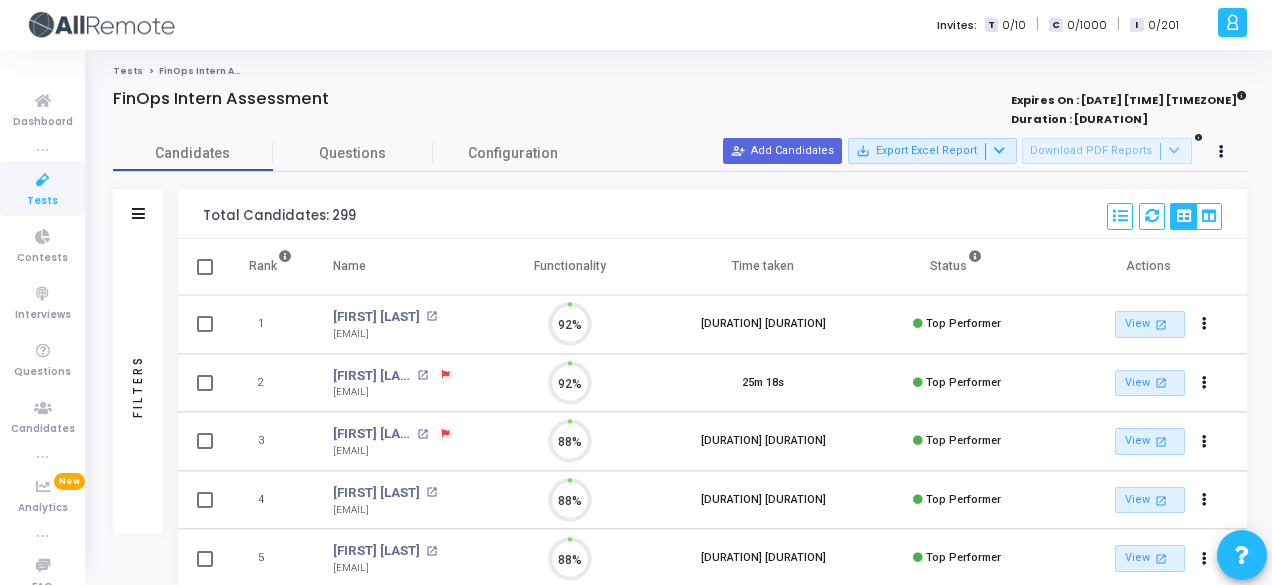 scroll, scrollTop: 9, scrollLeft: 8, axis: both 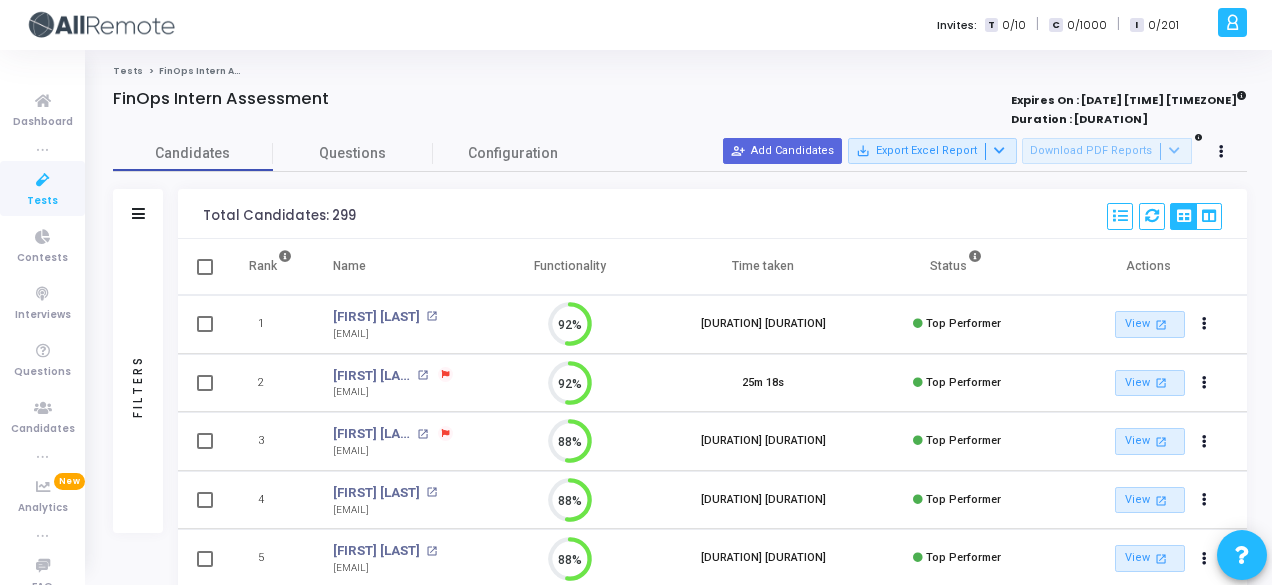 click on "Filters" at bounding box center [138, 214] 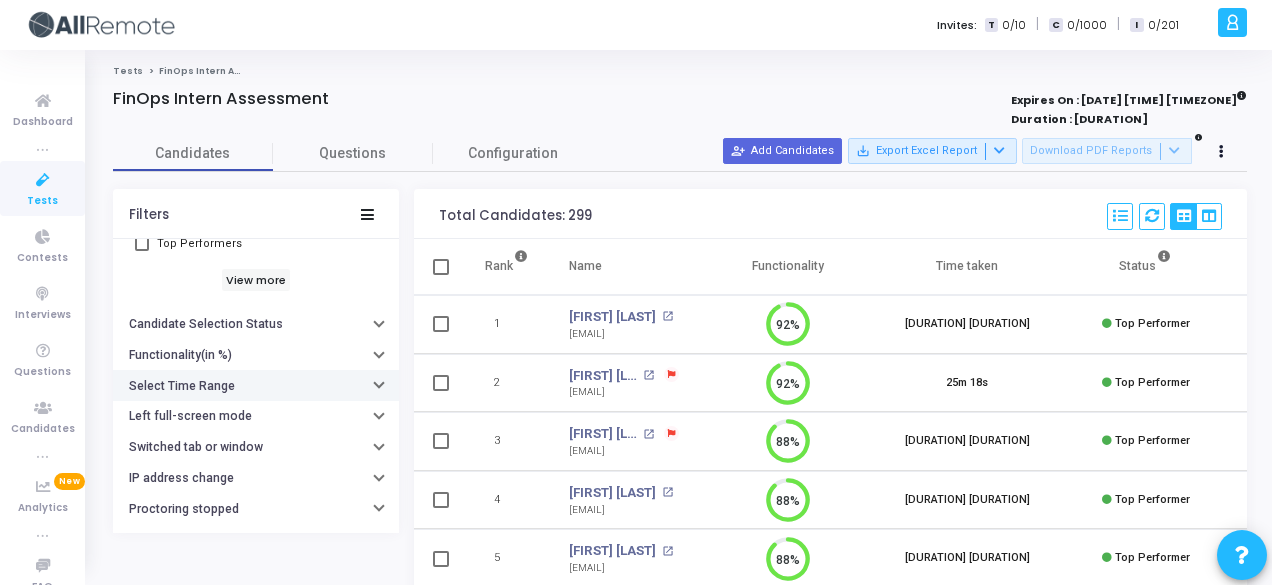 click on "Select Time Range" at bounding box center (256, 385) 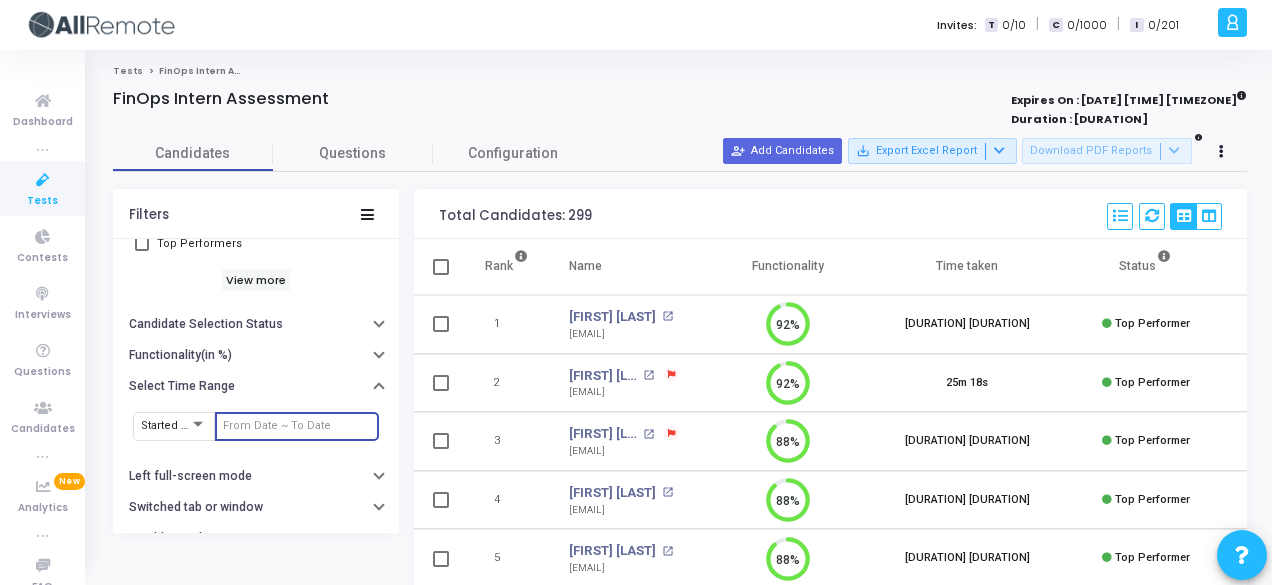 click at bounding box center (297, 426) 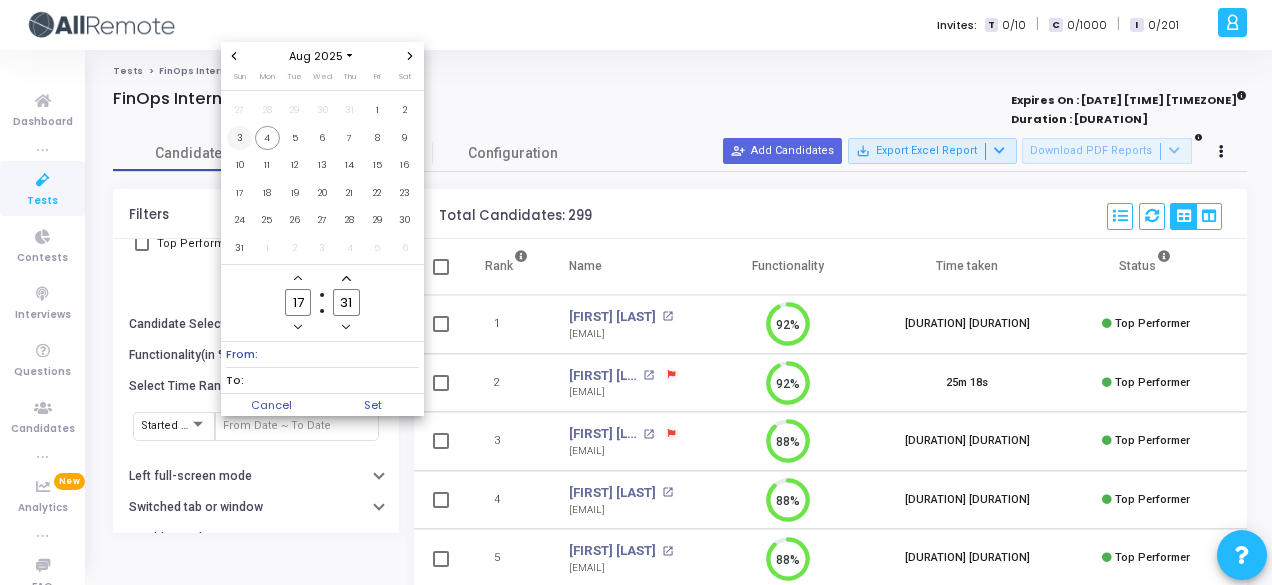 click on "3" at bounding box center (239, 138) 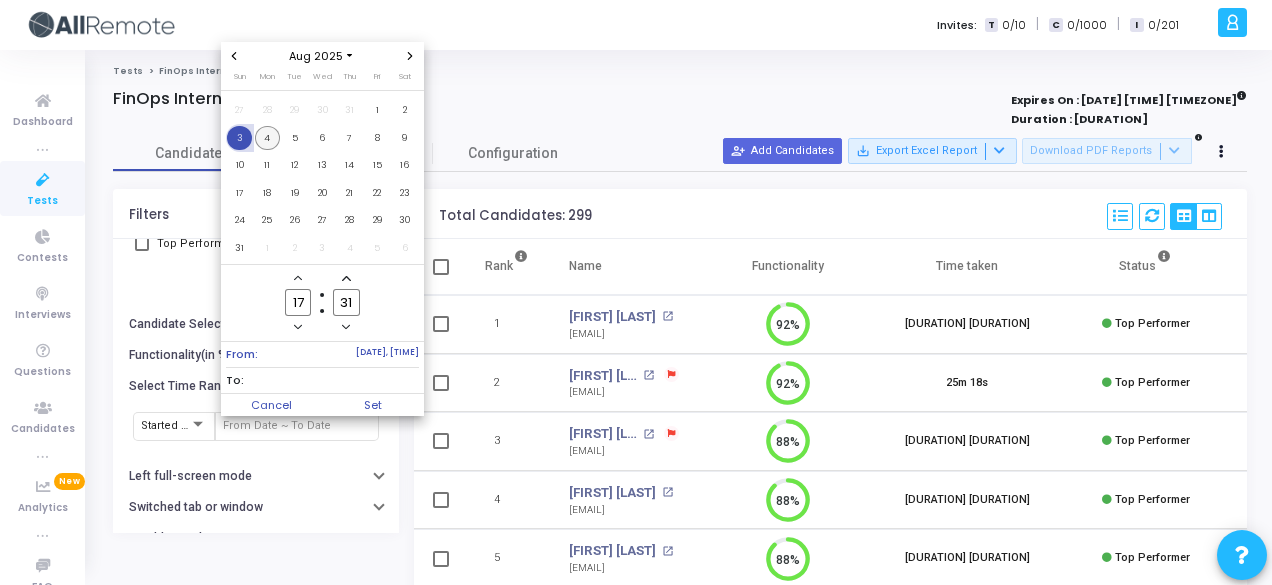 click on "4" at bounding box center [267, 138] 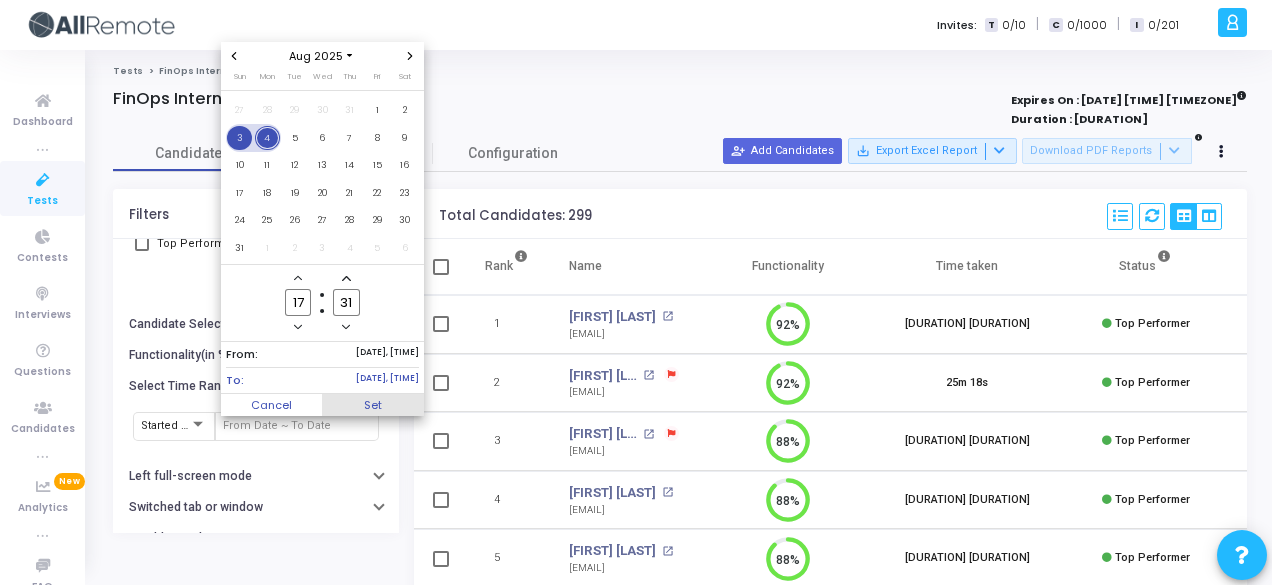 click on "Set" at bounding box center [373, 405] 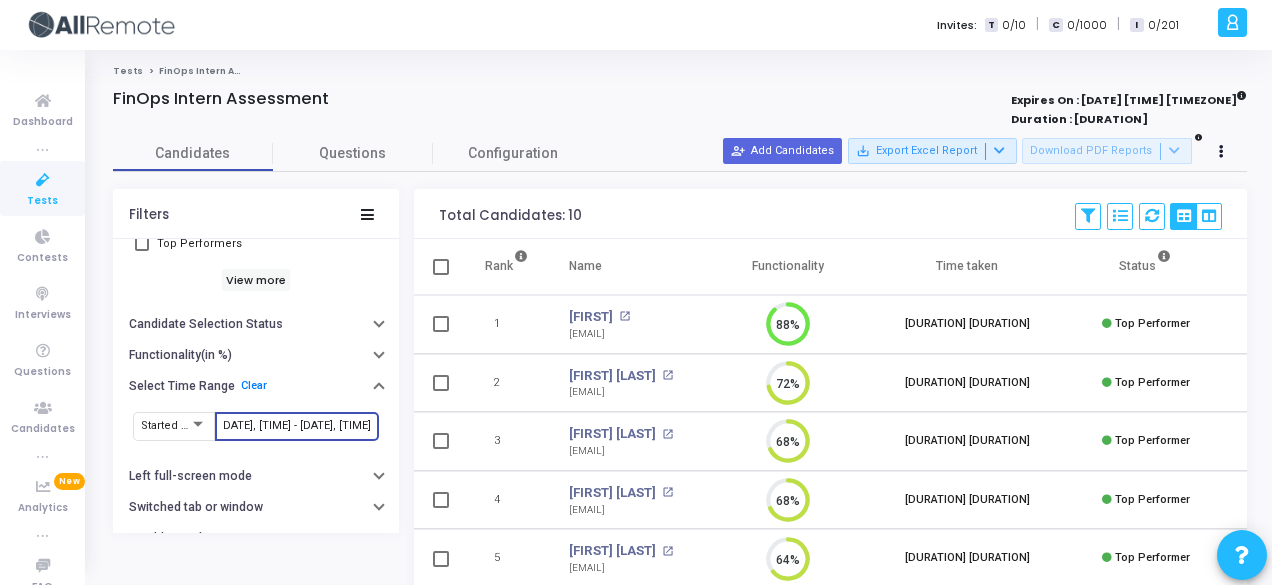 click on "8/3/2025, 5:31 PM - 8/4/2025, 5:31 PM" at bounding box center [297, 426] 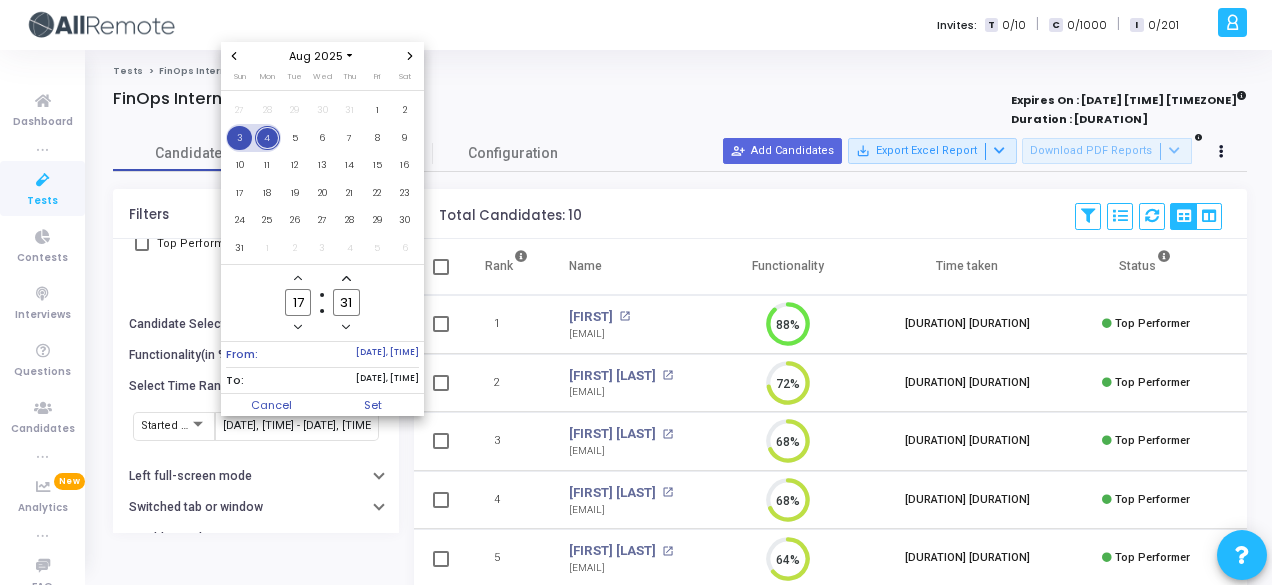 click on "3" at bounding box center (240, 138) 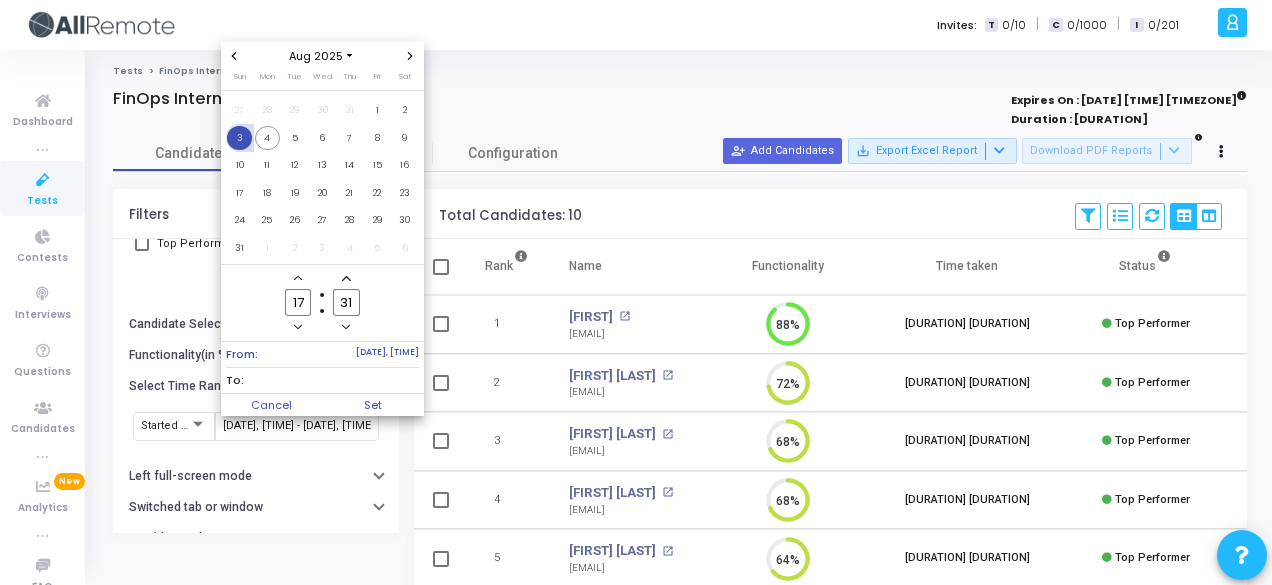 click on "3" at bounding box center [239, 138] 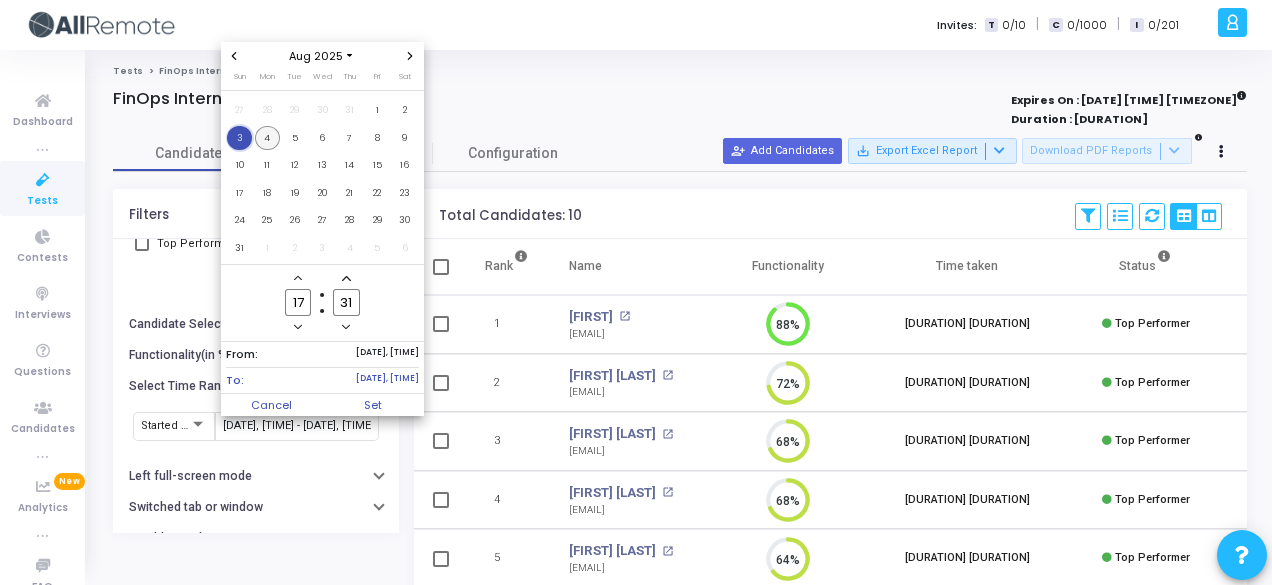 click on "4" at bounding box center (267, 138) 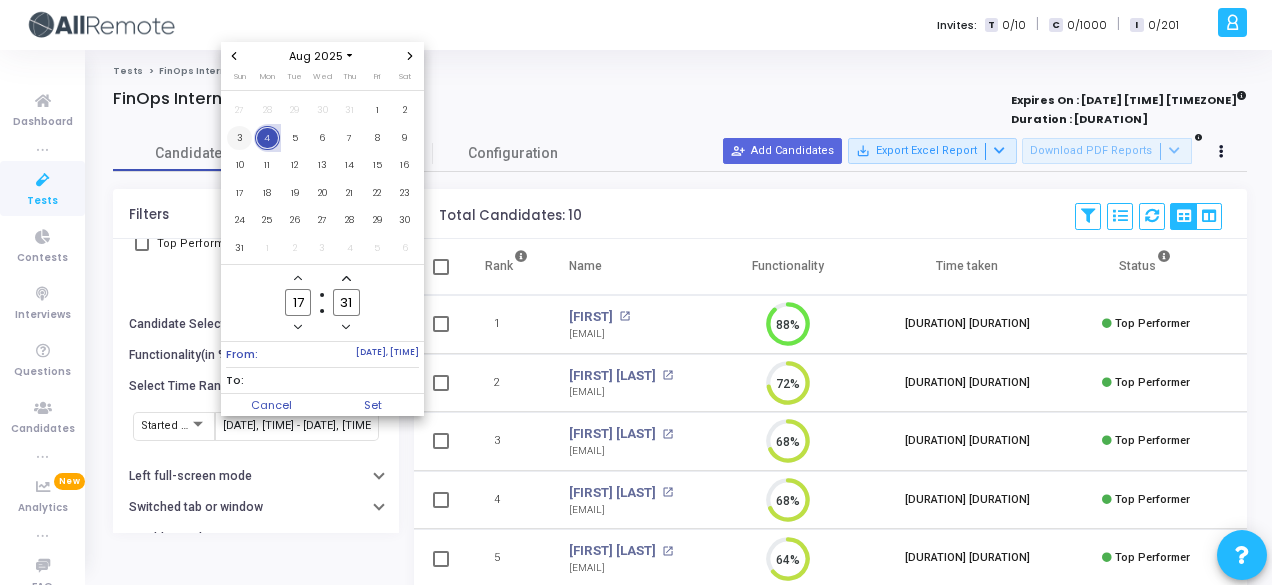 click on "3" at bounding box center [239, 138] 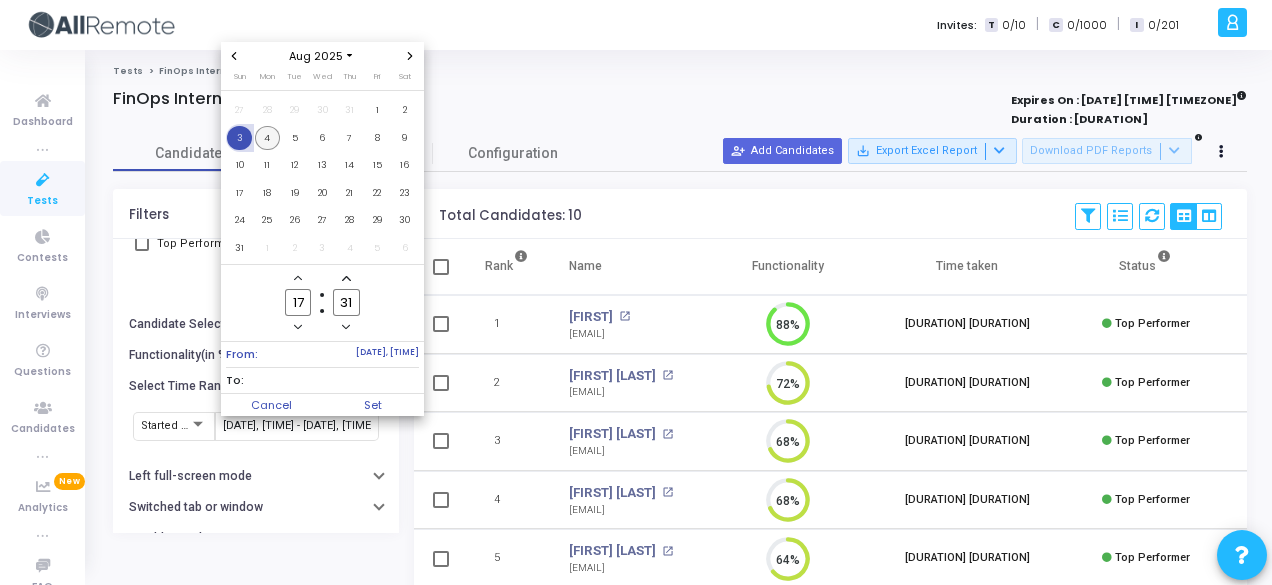 click on "4" at bounding box center [267, 138] 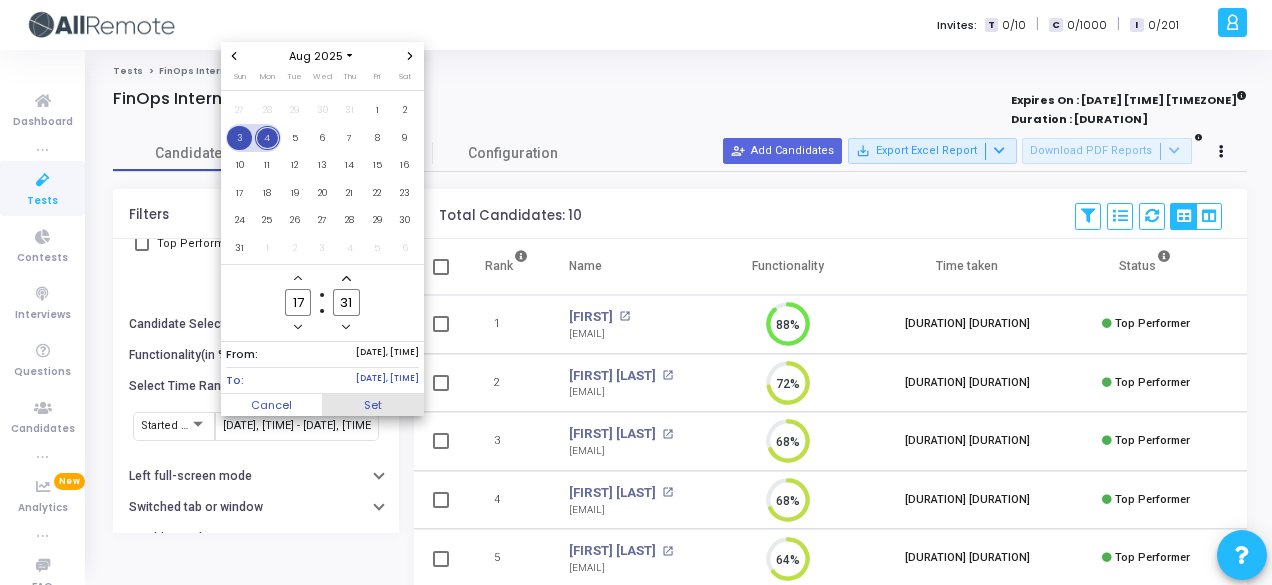 click on "Set" at bounding box center (373, 405) 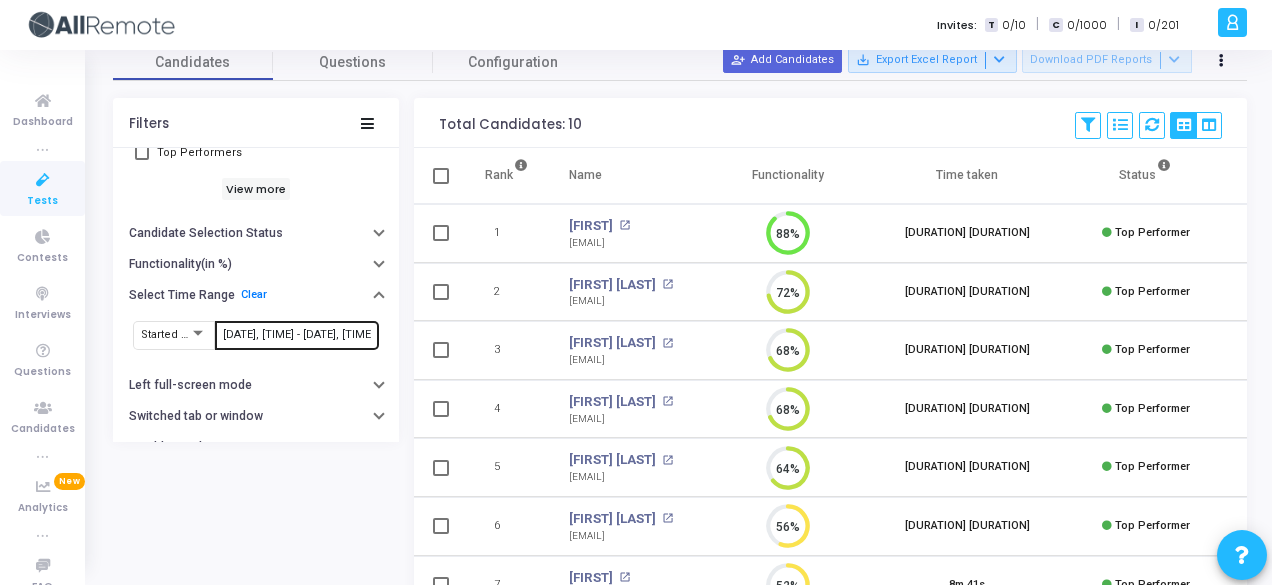 click on "8/3/2025, 5:31 PM - 8/4/2025, 5:31 PM" at bounding box center [297, 334] 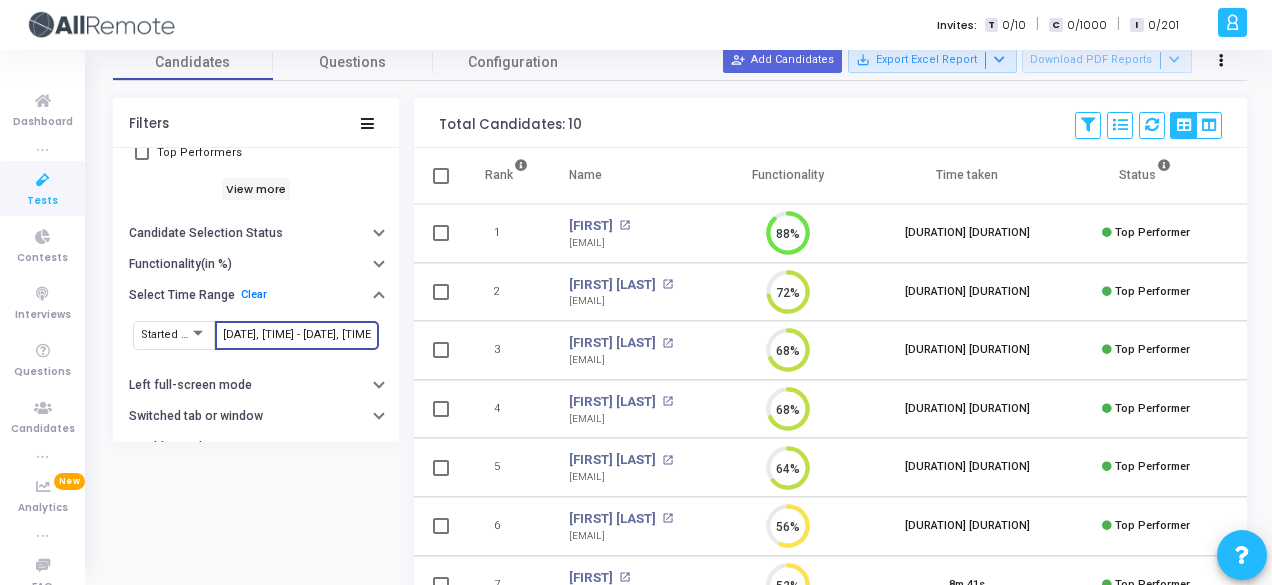 click on "8/3/2025, 5:31 PM - 8/4/2025, 5:31 PM" at bounding box center [297, 335] 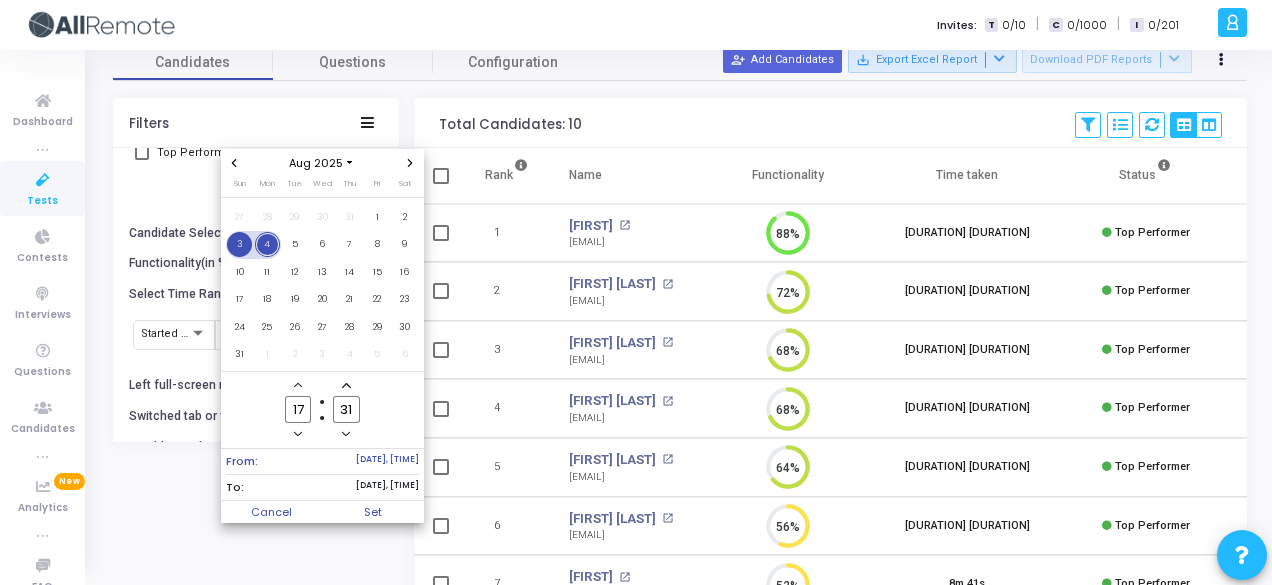 drag, startPoint x: 245, startPoint y: 244, endPoint x: 278, endPoint y: 252, distance: 33.955853 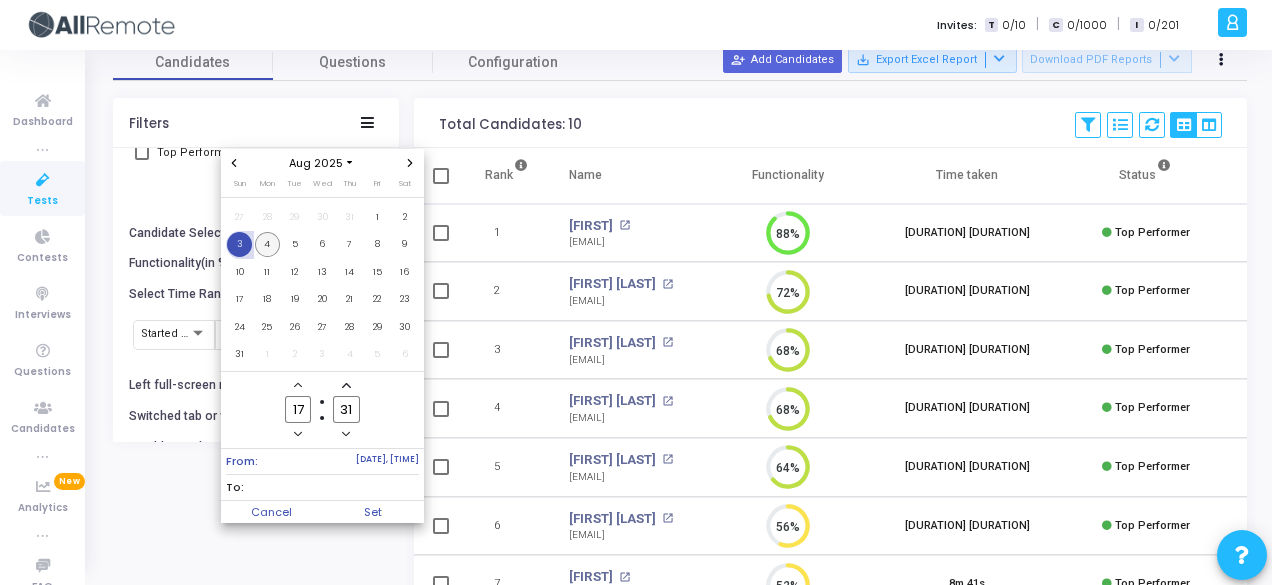 click on "4" at bounding box center (267, 244) 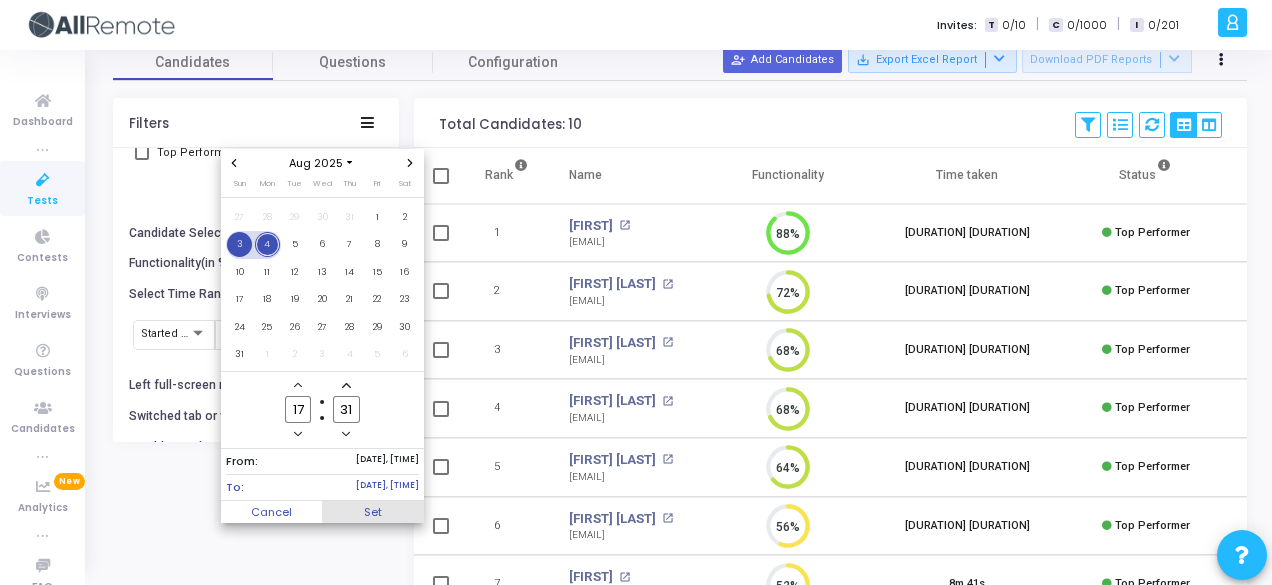 click on "Set" at bounding box center (373, 512) 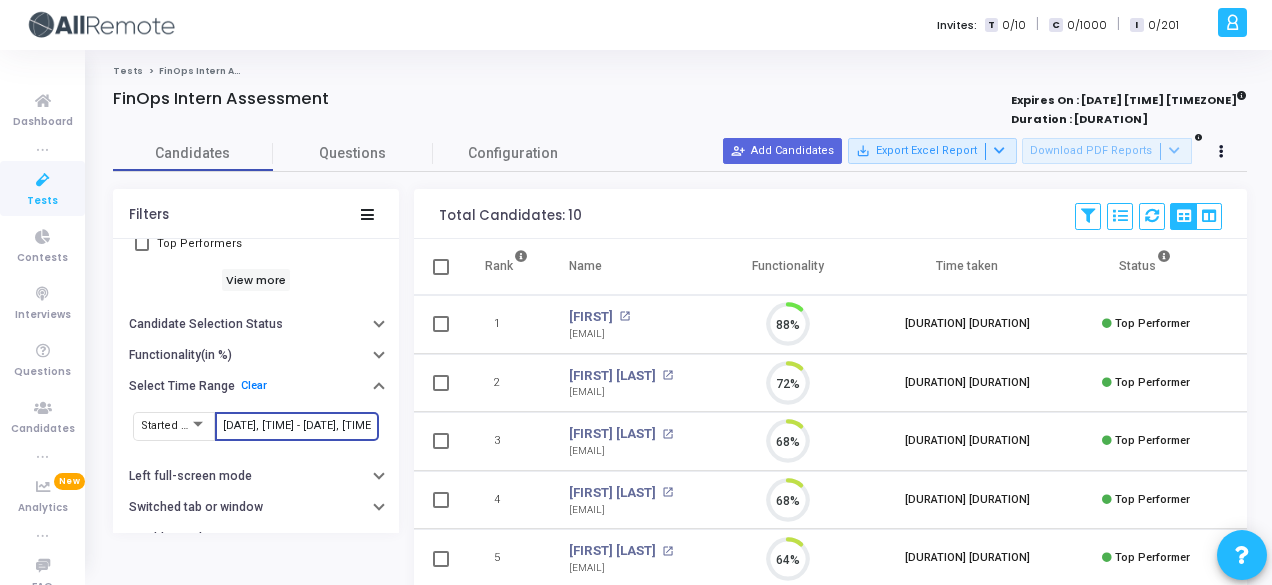scroll, scrollTop: 9, scrollLeft: 8, axis: both 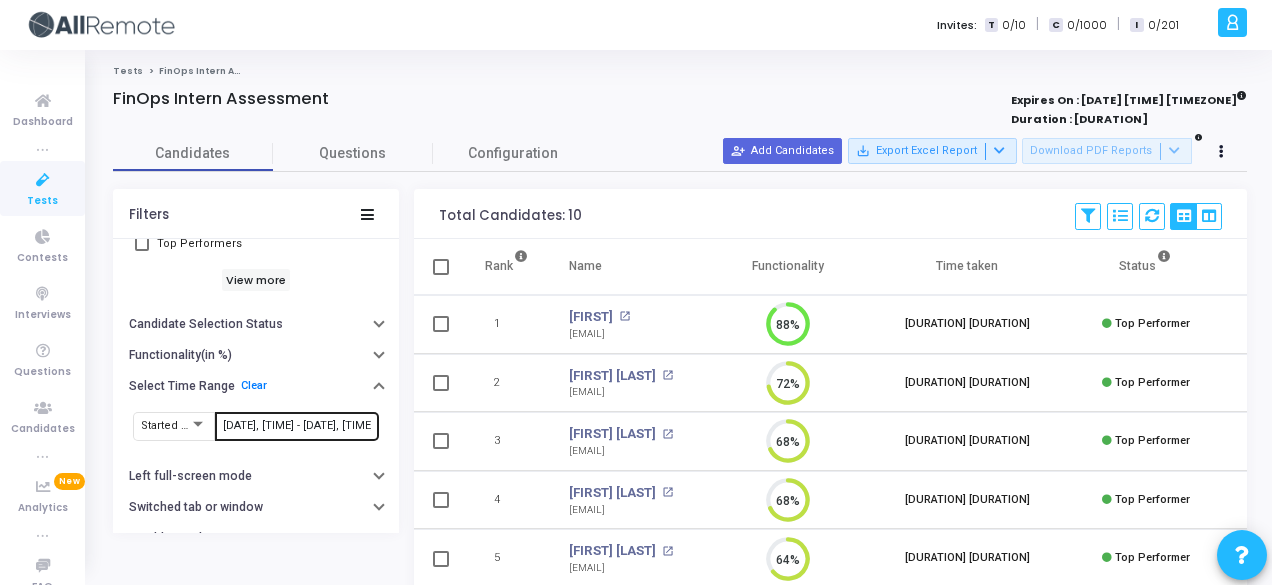 click on "8/3/2025, 5:31 PM - 8/4/2025, 5:31 PM" at bounding box center (297, 425) 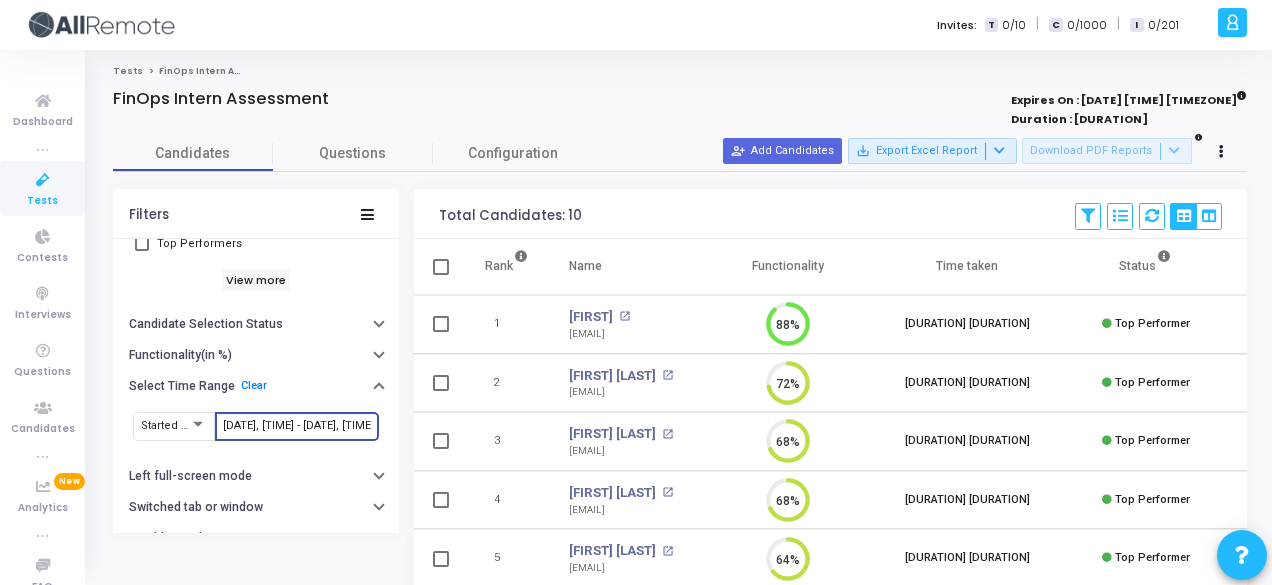 click on "8/3/2025, 5:31 PM - 8/4/2025, 5:31 PM" at bounding box center (297, 426) 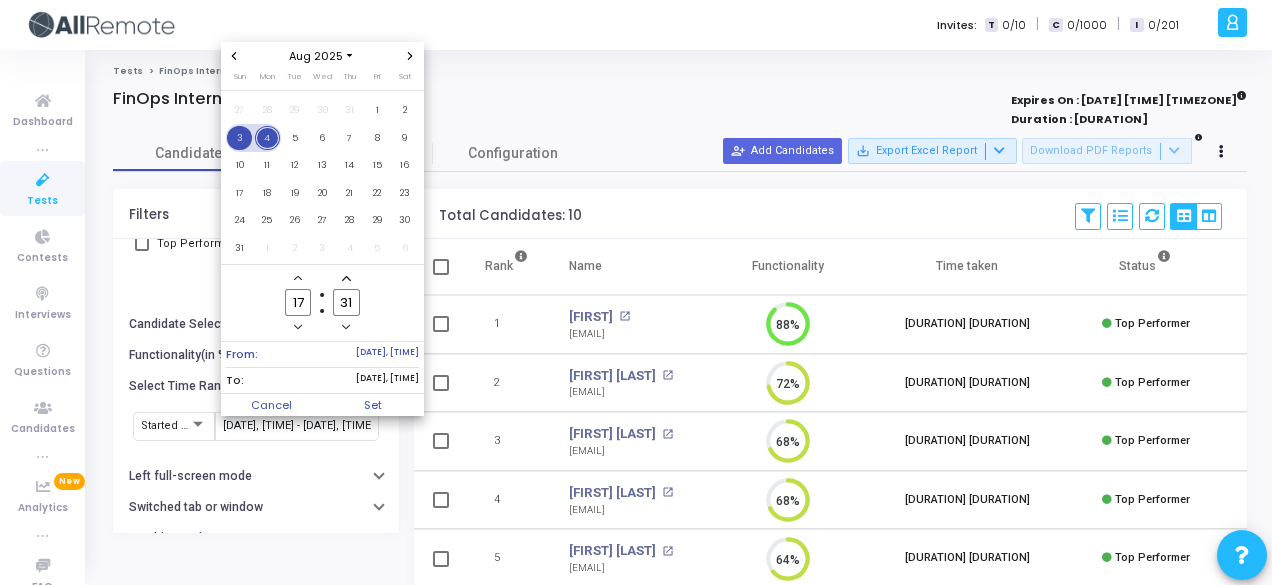 click on "3" at bounding box center (239, 138) 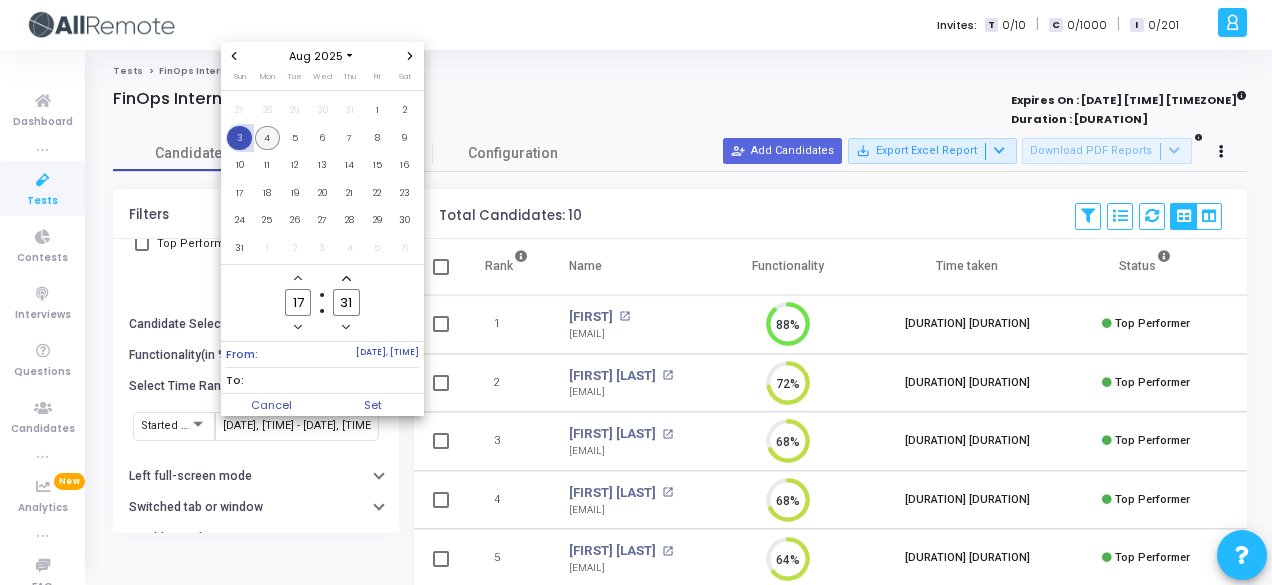 click on "4" at bounding box center [267, 138] 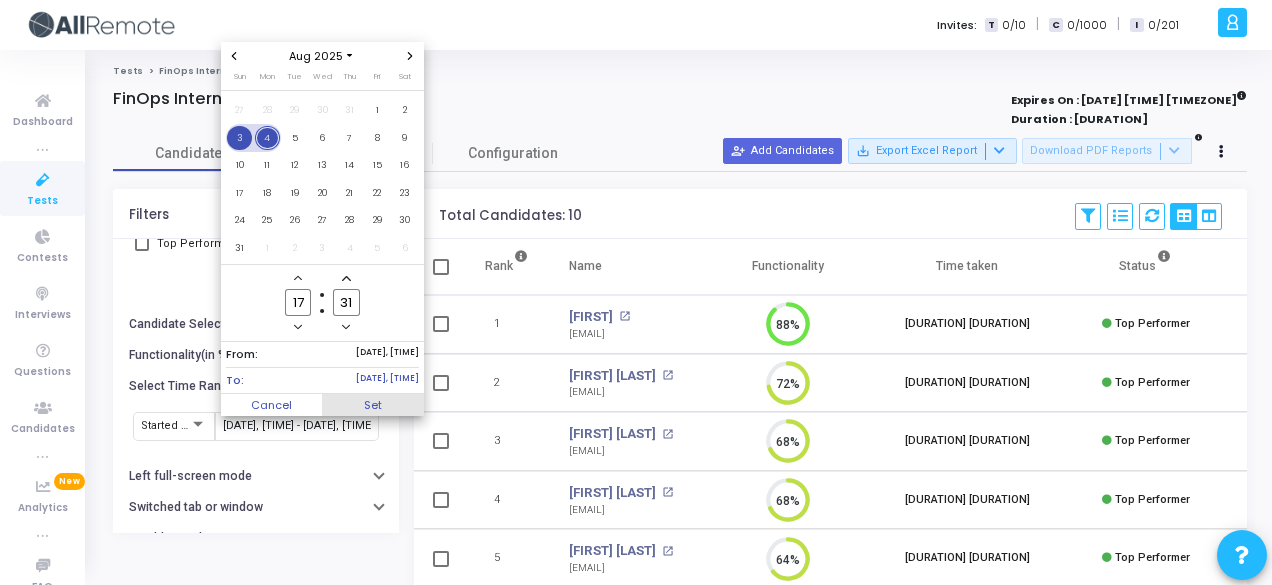 click on "Set" at bounding box center (373, 405) 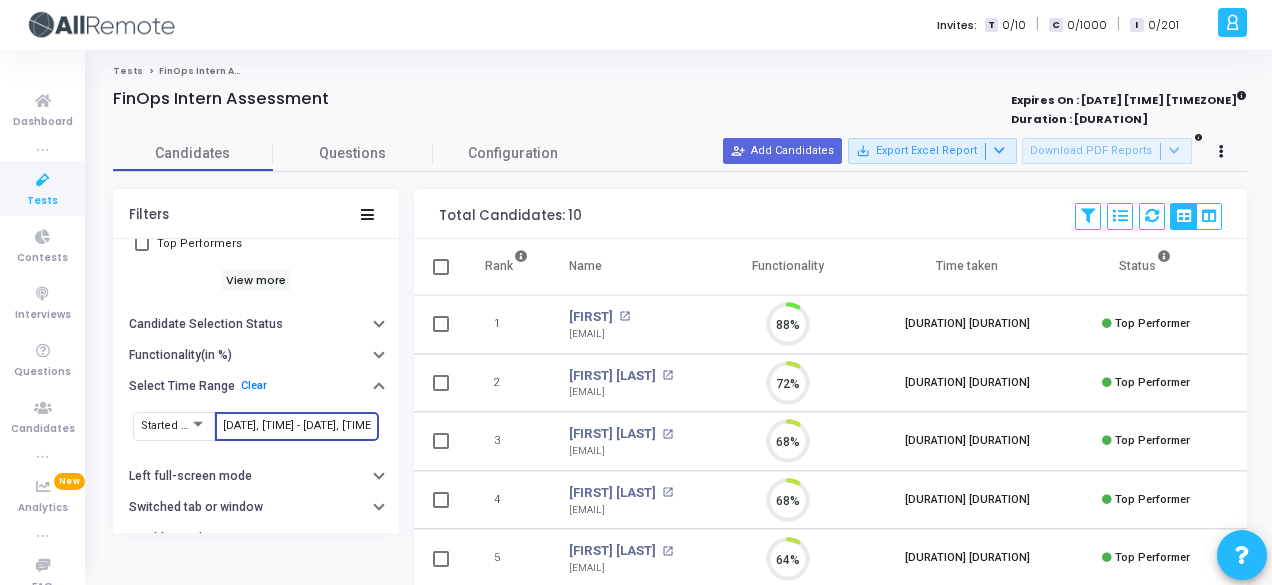 scroll, scrollTop: 9, scrollLeft: 8, axis: both 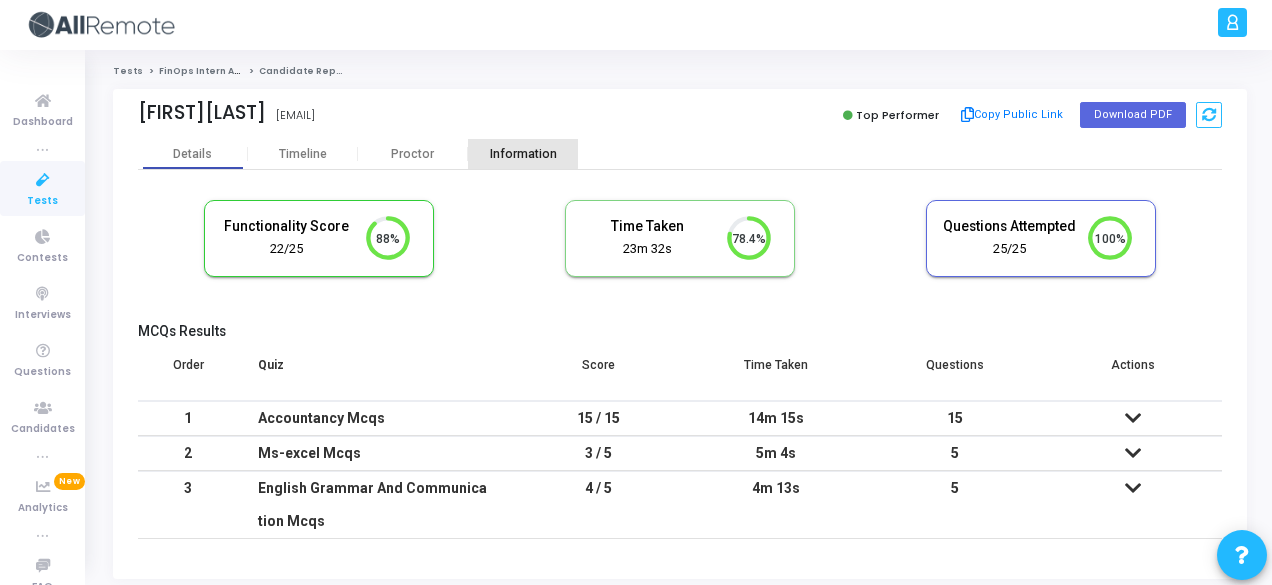 click on "Information" at bounding box center [523, 154] 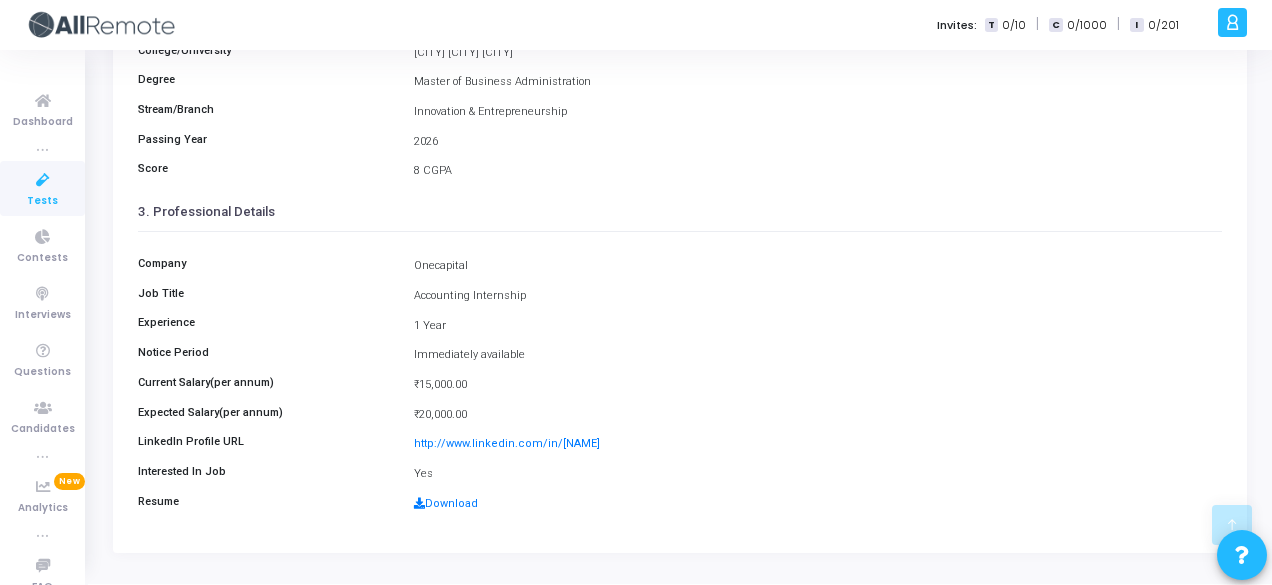 scroll, scrollTop: 432, scrollLeft: 0, axis: vertical 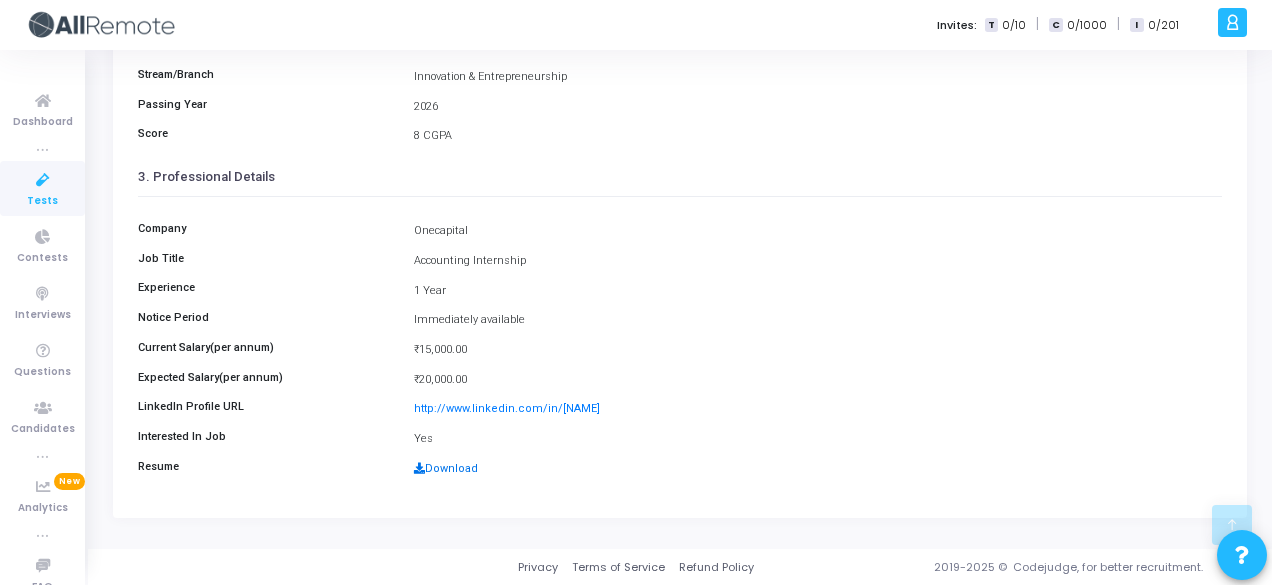 click on "Download" at bounding box center [446, 468] 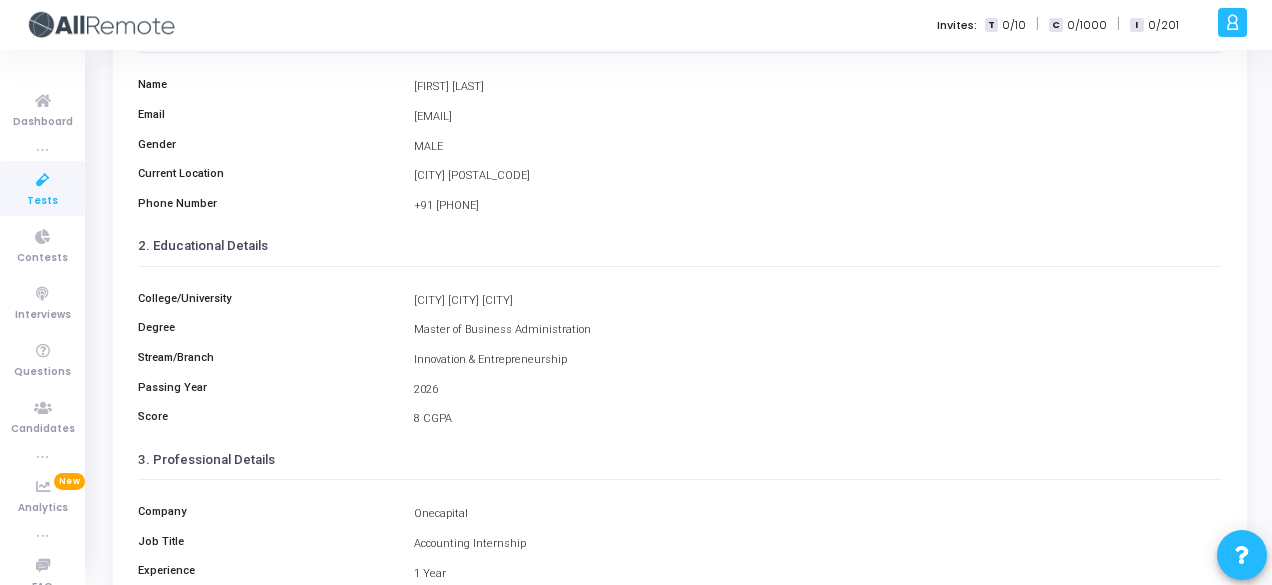 scroll, scrollTop: 0, scrollLeft: 0, axis: both 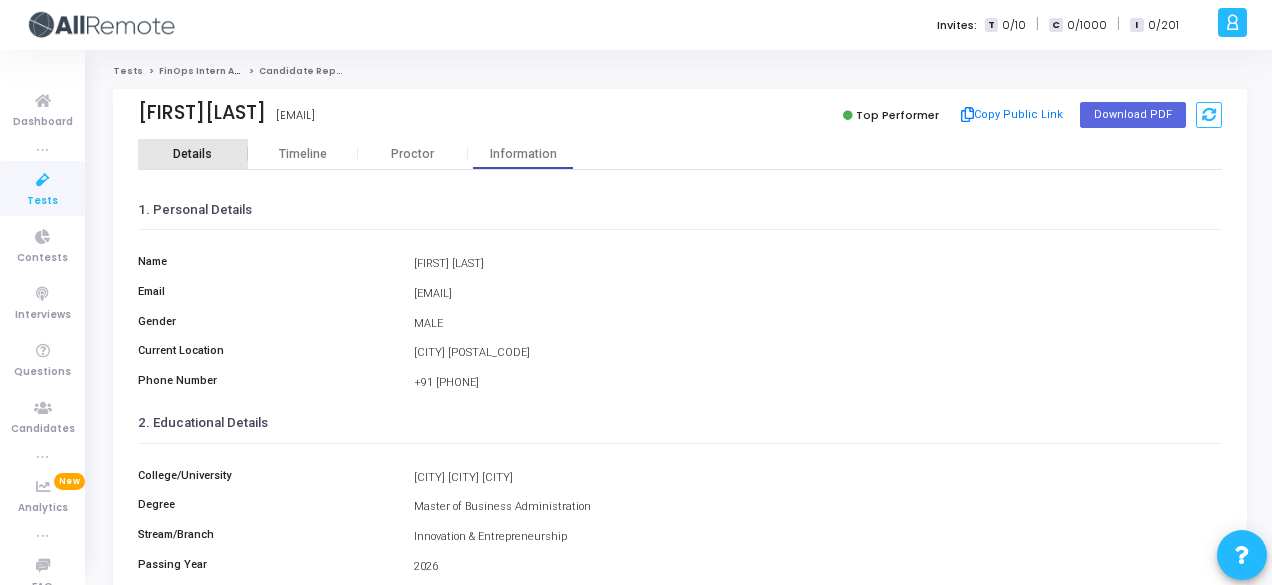 click on "Details" at bounding box center (193, 154) 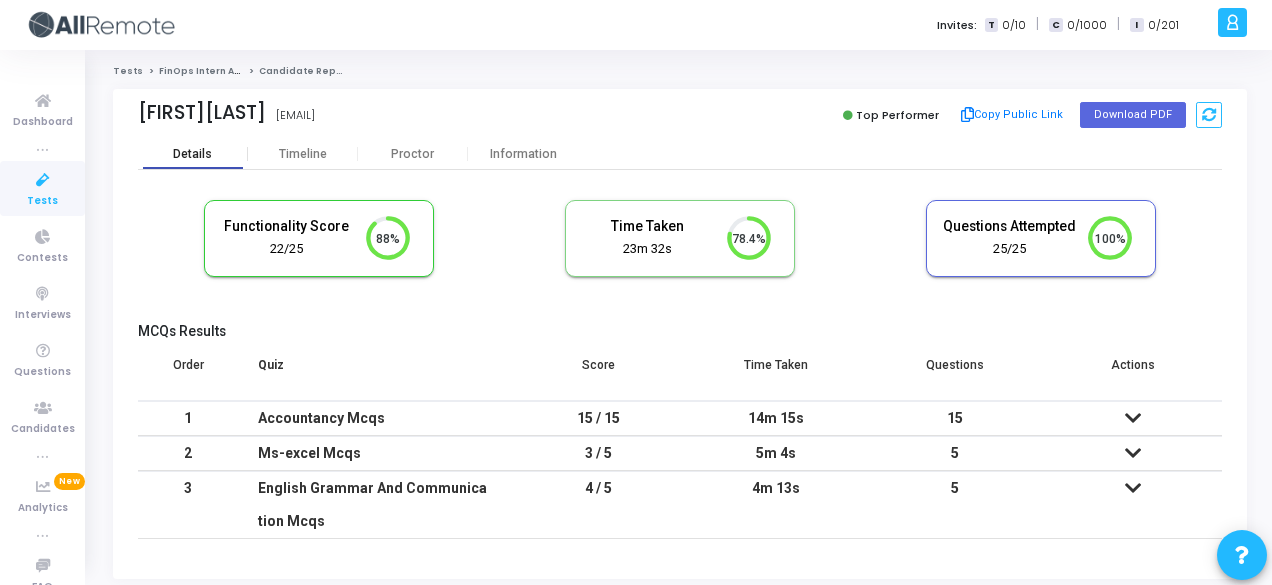 scroll, scrollTop: 9, scrollLeft: 8, axis: both 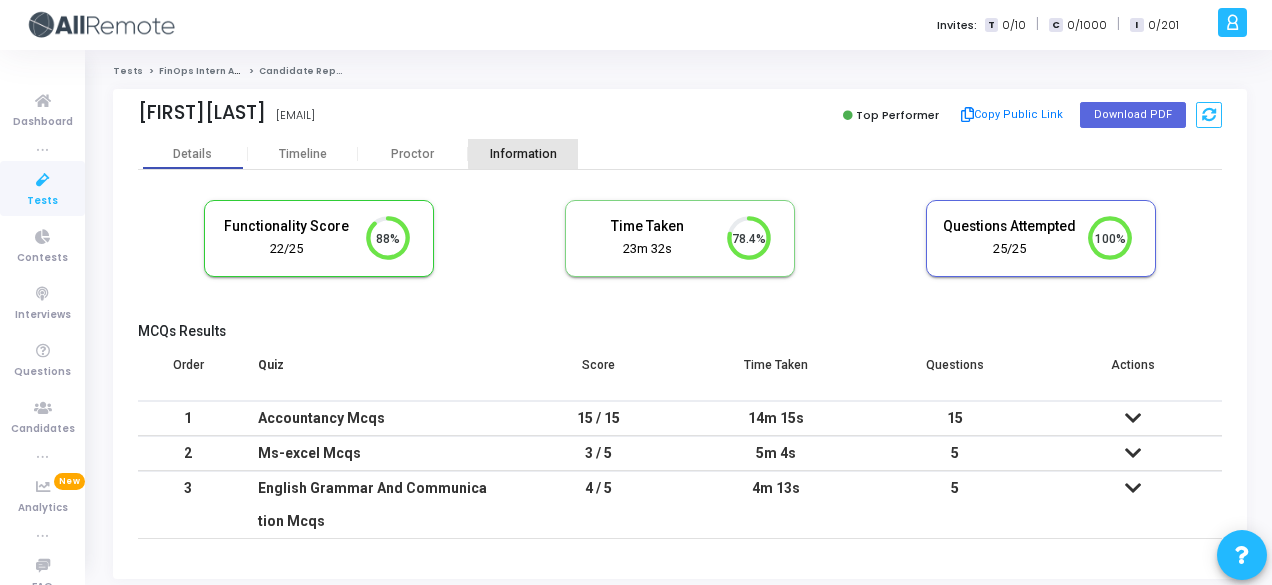 click on "Information" at bounding box center [523, 154] 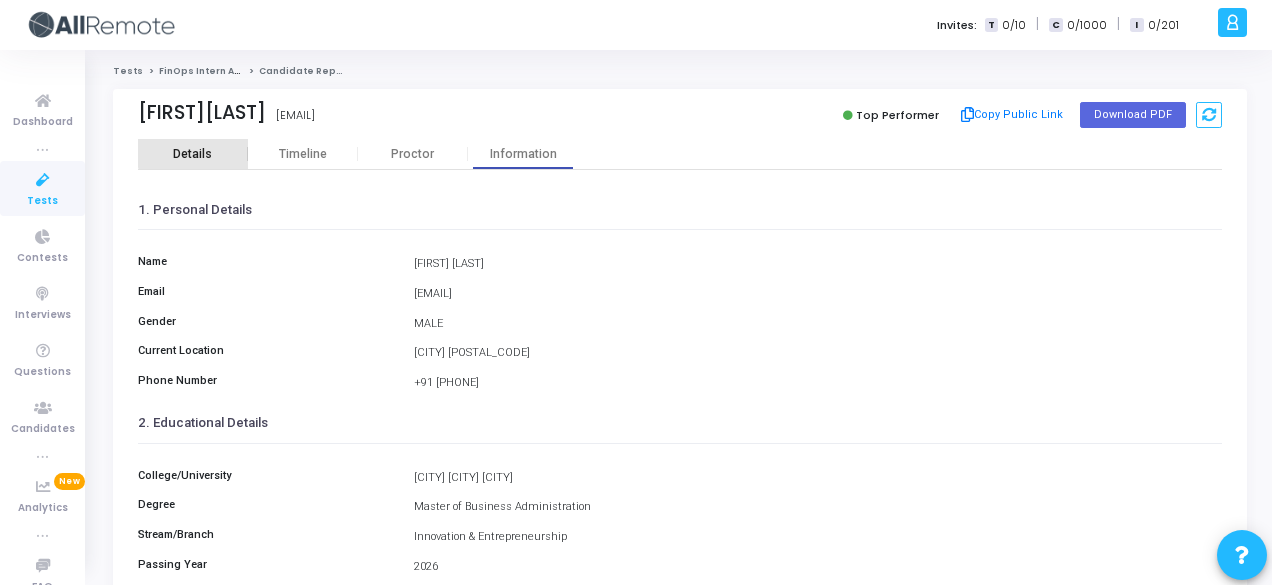 click on "Details" at bounding box center (193, 154) 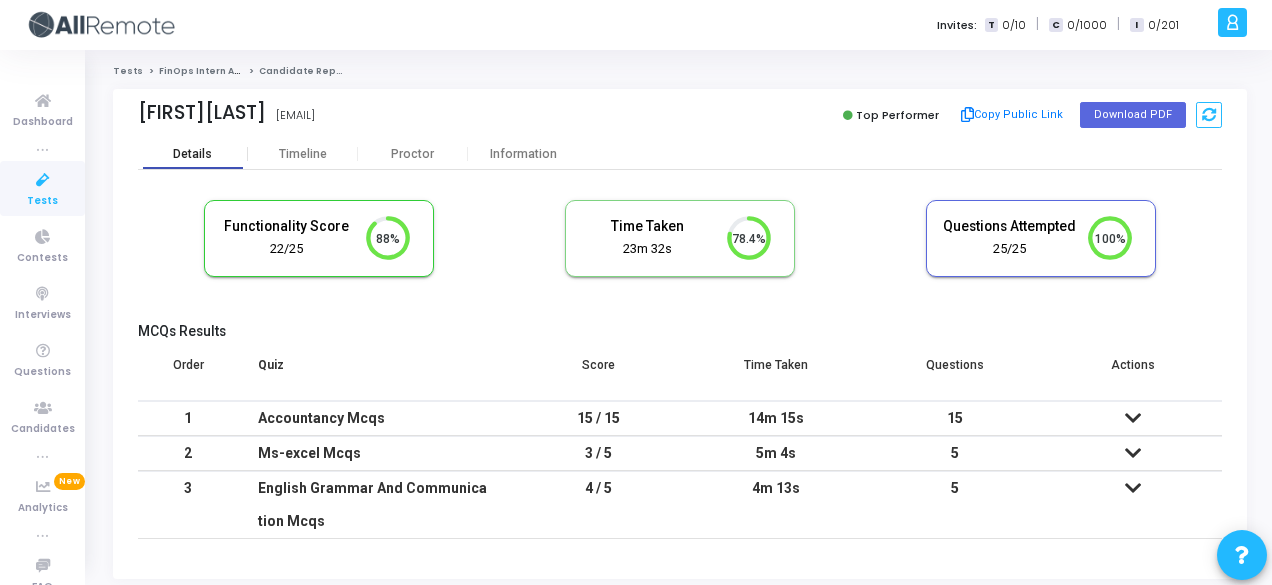 scroll, scrollTop: 9, scrollLeft: 8, axis: both 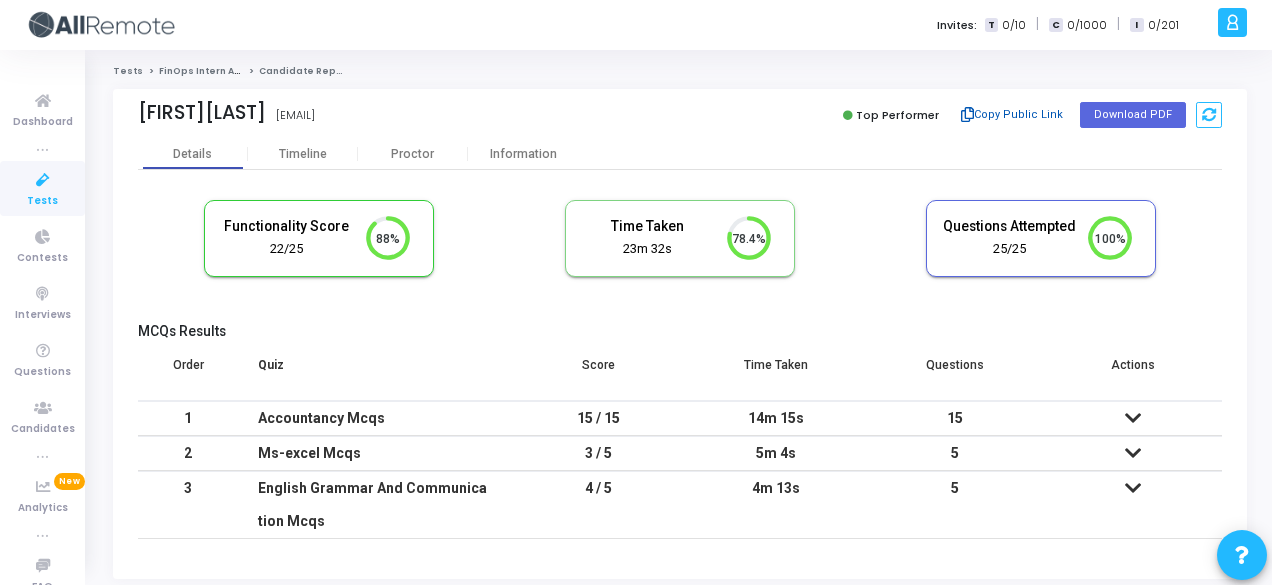 click on "Copy Public Link" 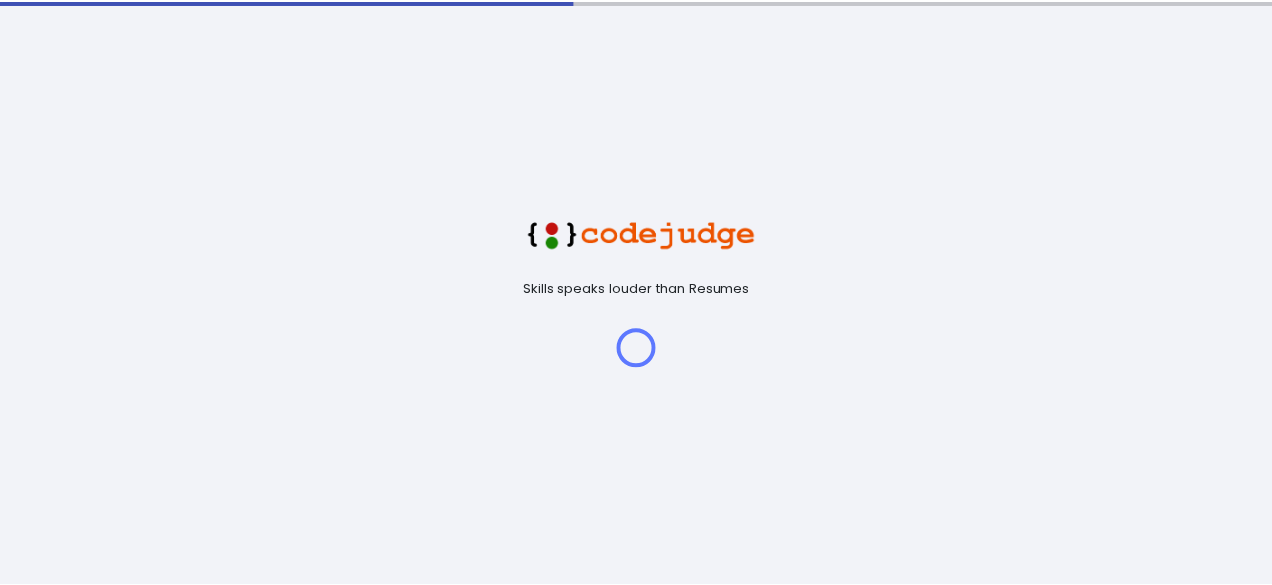scroll, scrollTop: 0, scrollLeft: 0, axis: both 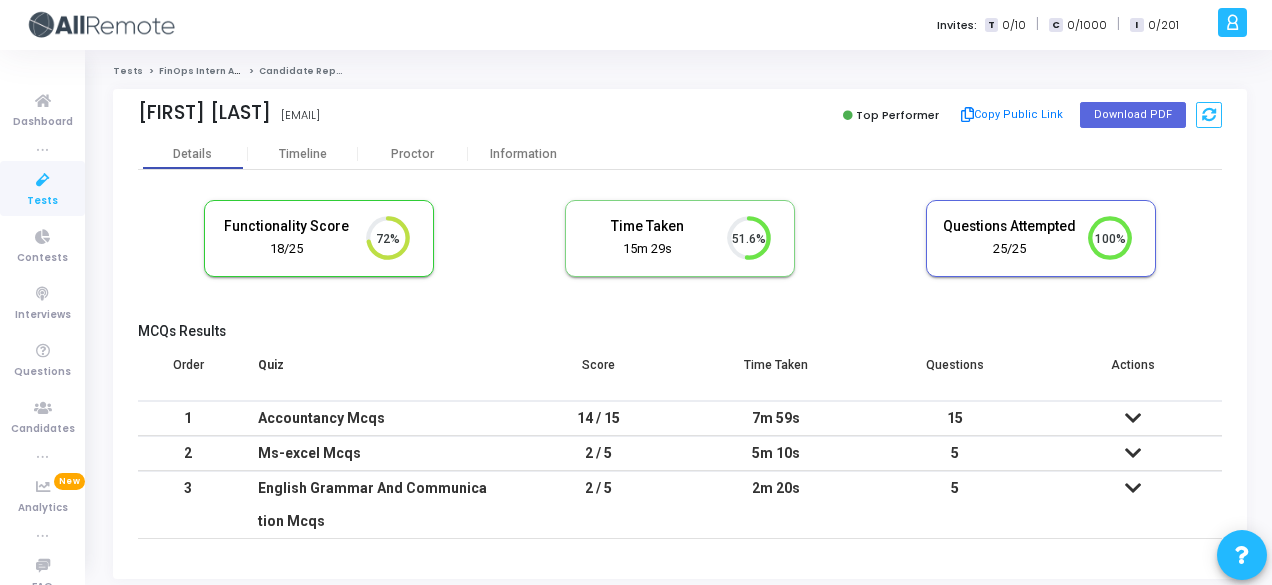 click on "Tanisha Sapra   tanishasapra23@gmail.com   Top Performer   Copy Public Link   Download PDF" 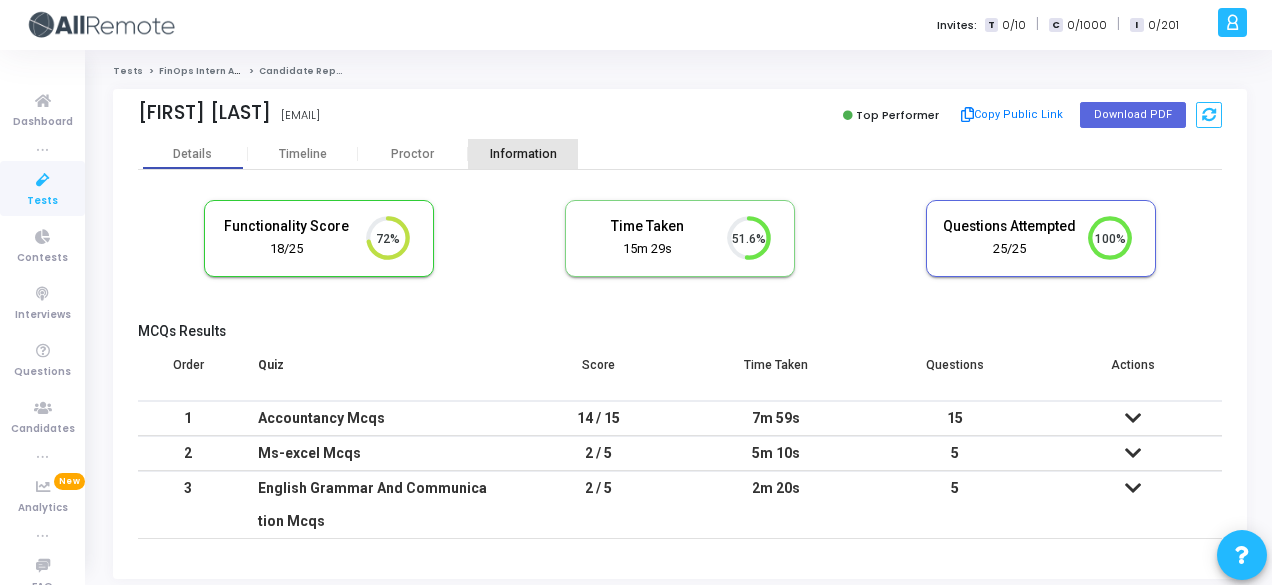 click on "Information" at bounding box center (523, 154) 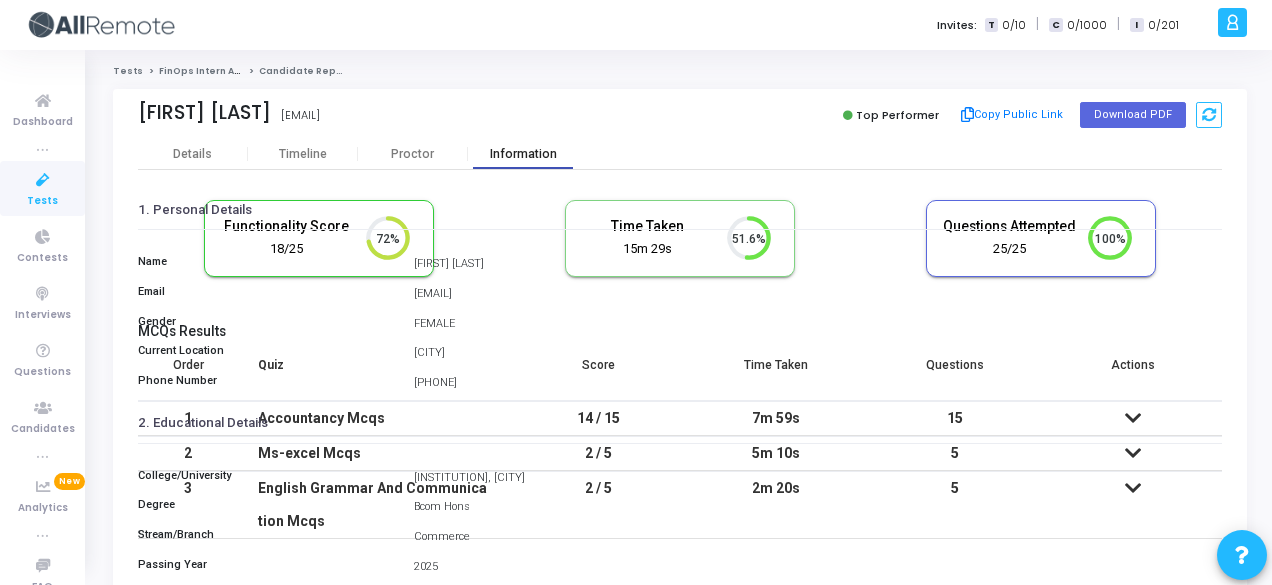 scroll, scrollTop: 460, scrollLeft: 0, axis: vertical 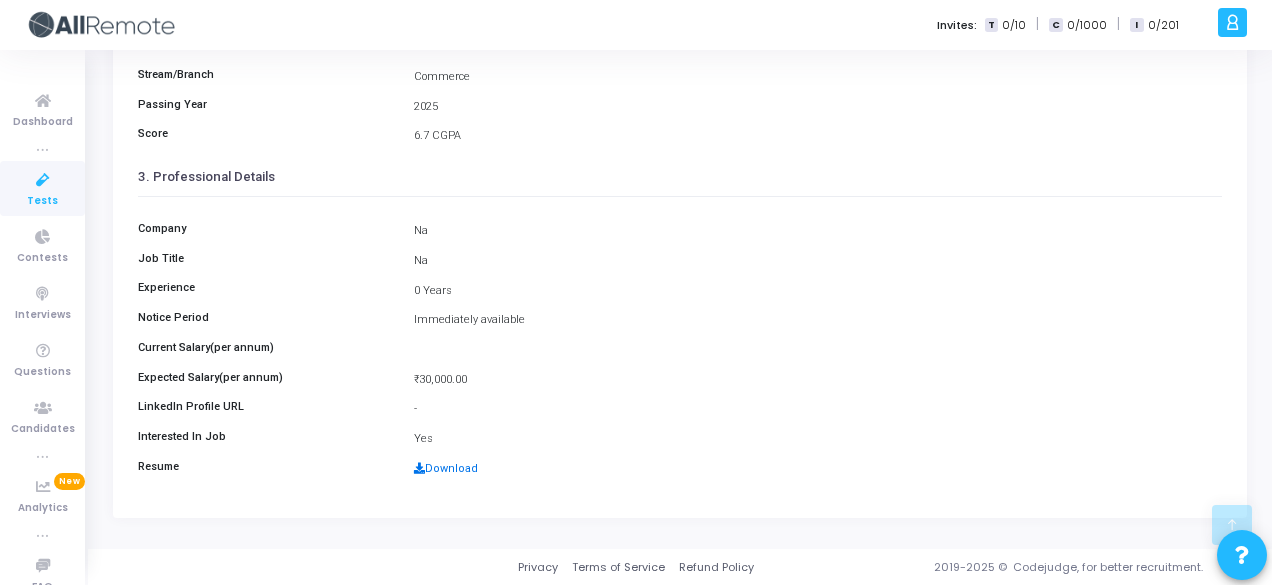 click on "Download" at bounding box center (446, 468) 